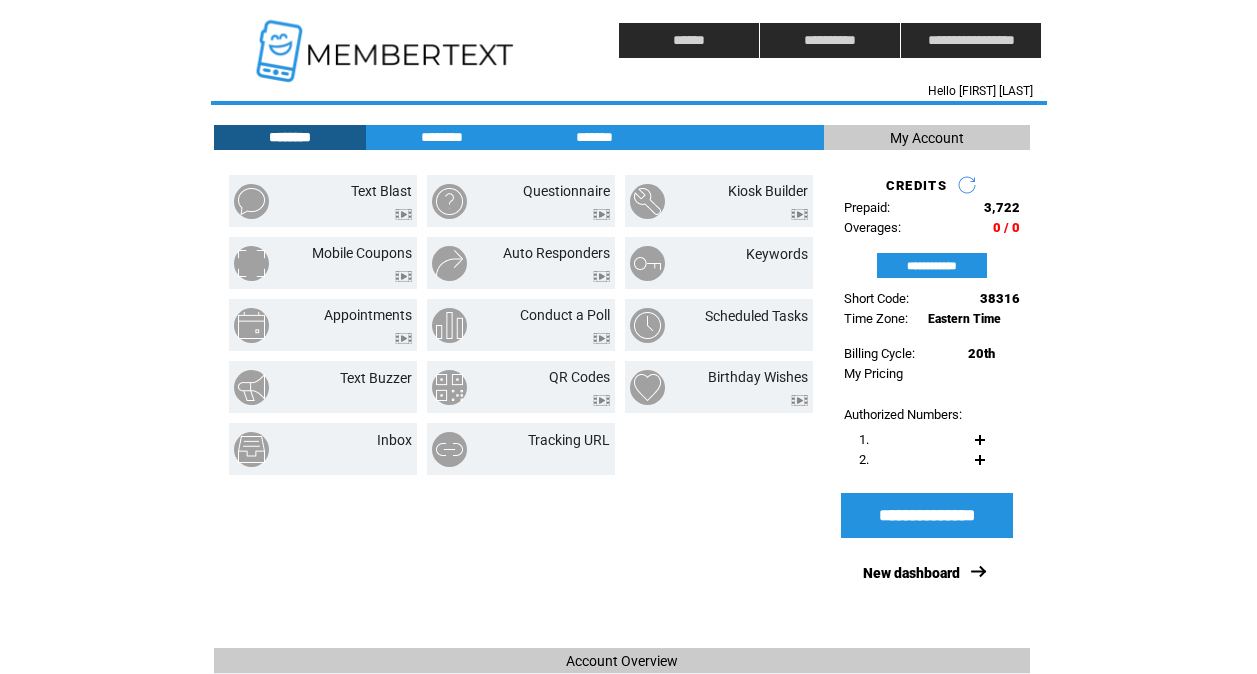 scroll, scrollTop: 0, scrollLeft: 0, axis: both 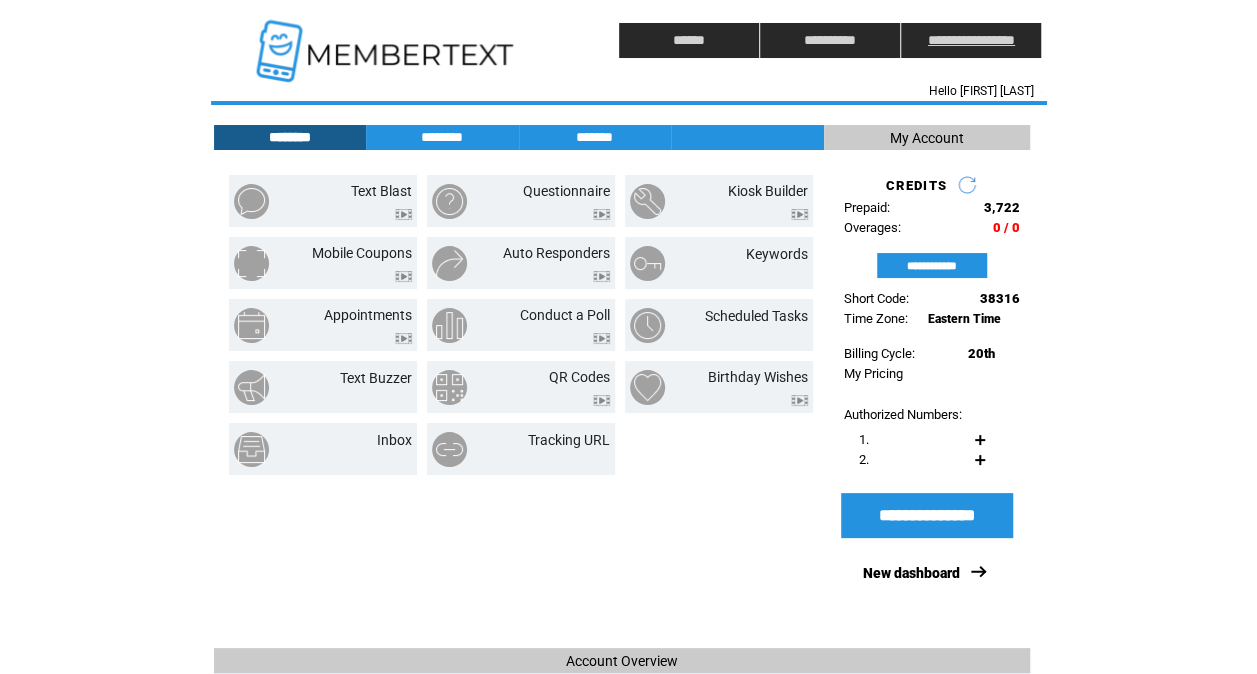 click on "**********" at bounding box center (971, 40) 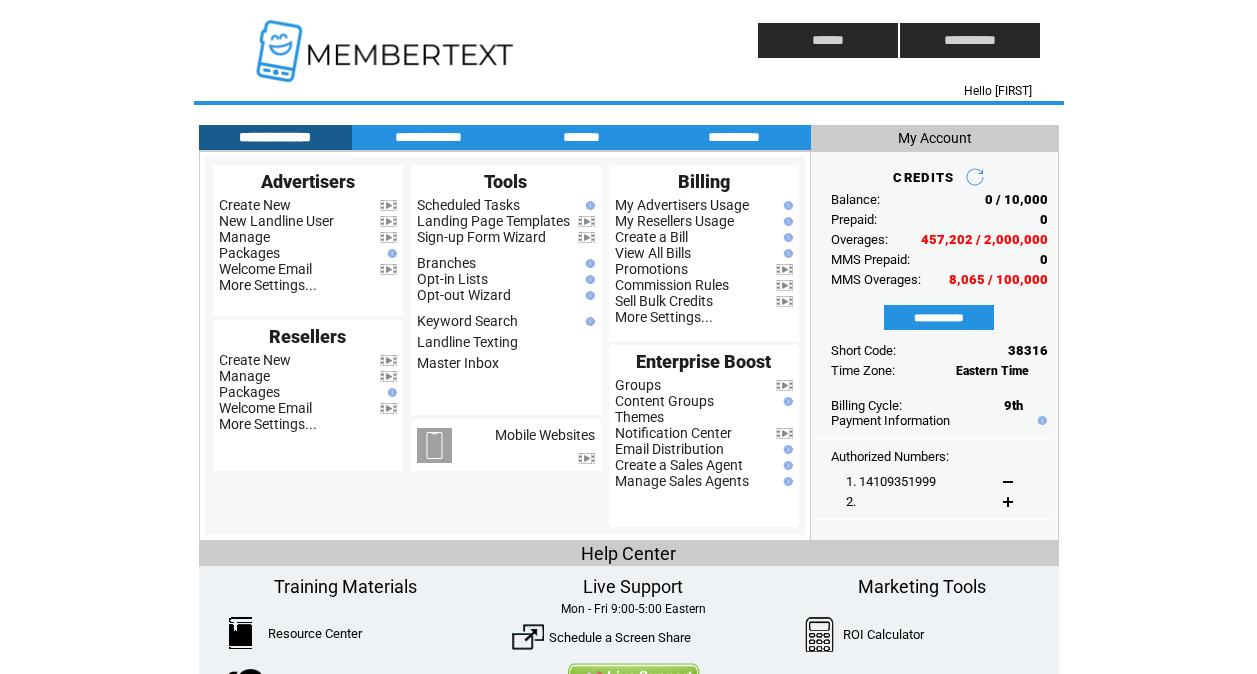 scroll, scrollTop: 0, scrollLeft: 0, axis: both 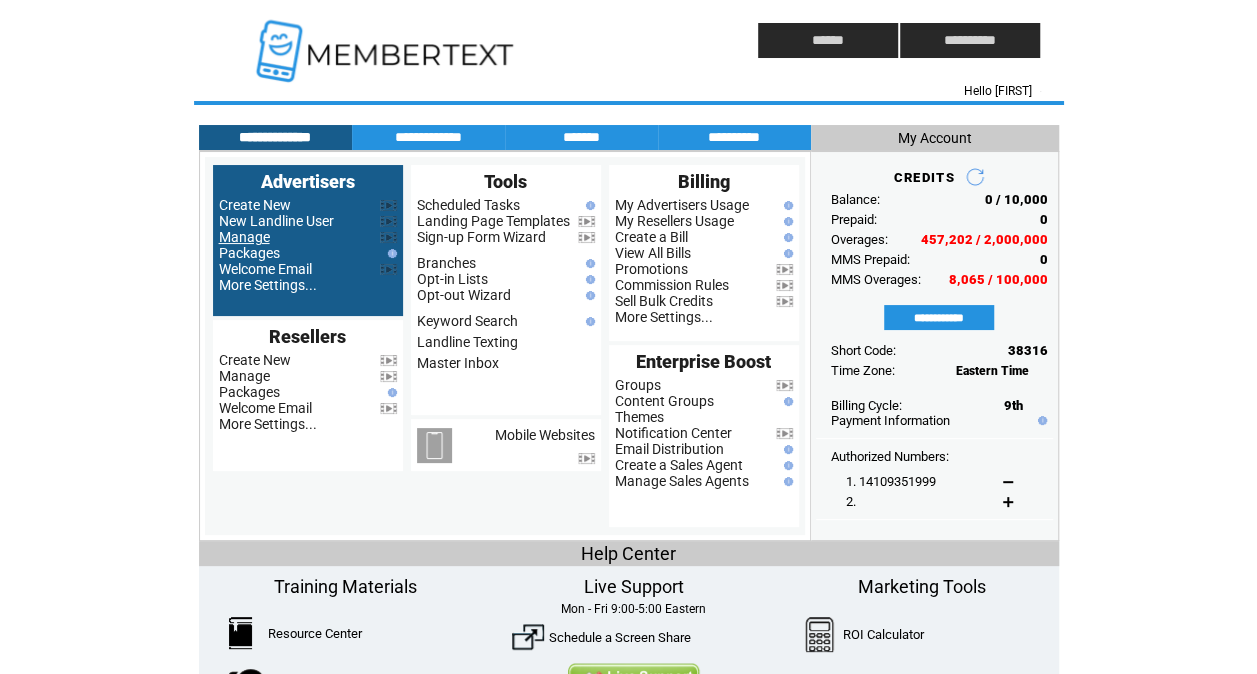 click on "Manage" at bounding box center [244, 237] 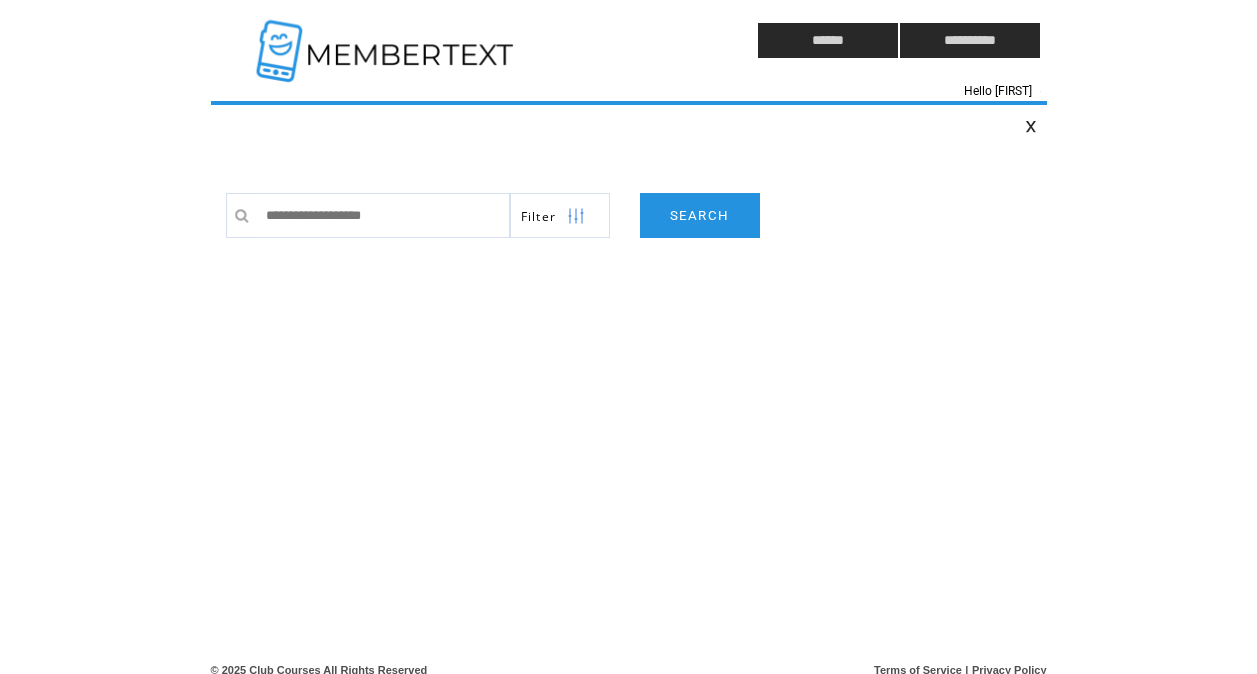 scroll, scrollTop: 0, scrollLeft: 0, axis: both 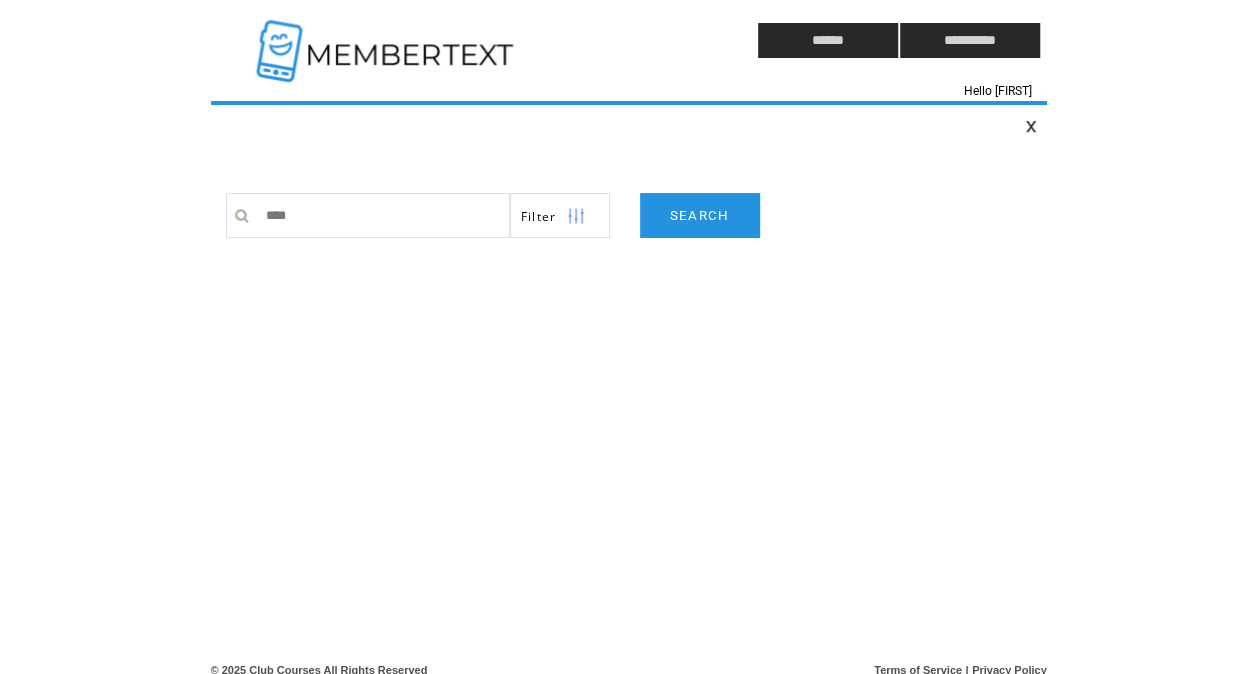 type on "*****" 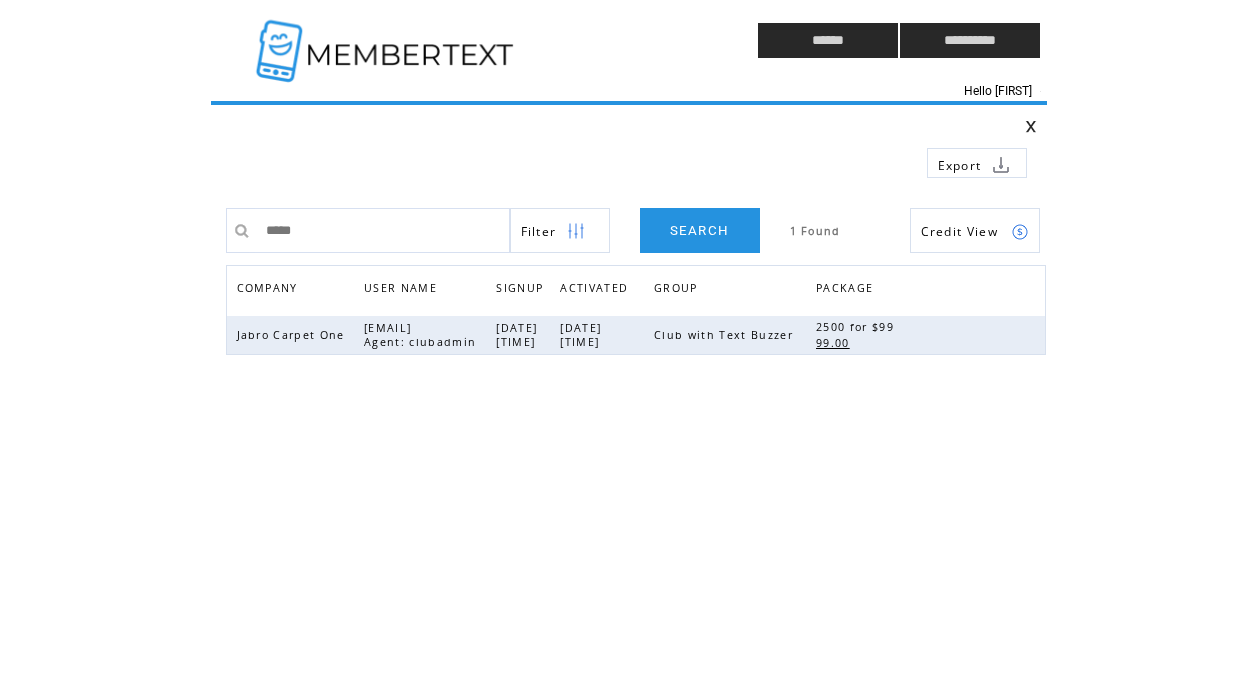 scroll, scrollTop: 0, scrollLeft: 0, axis: both 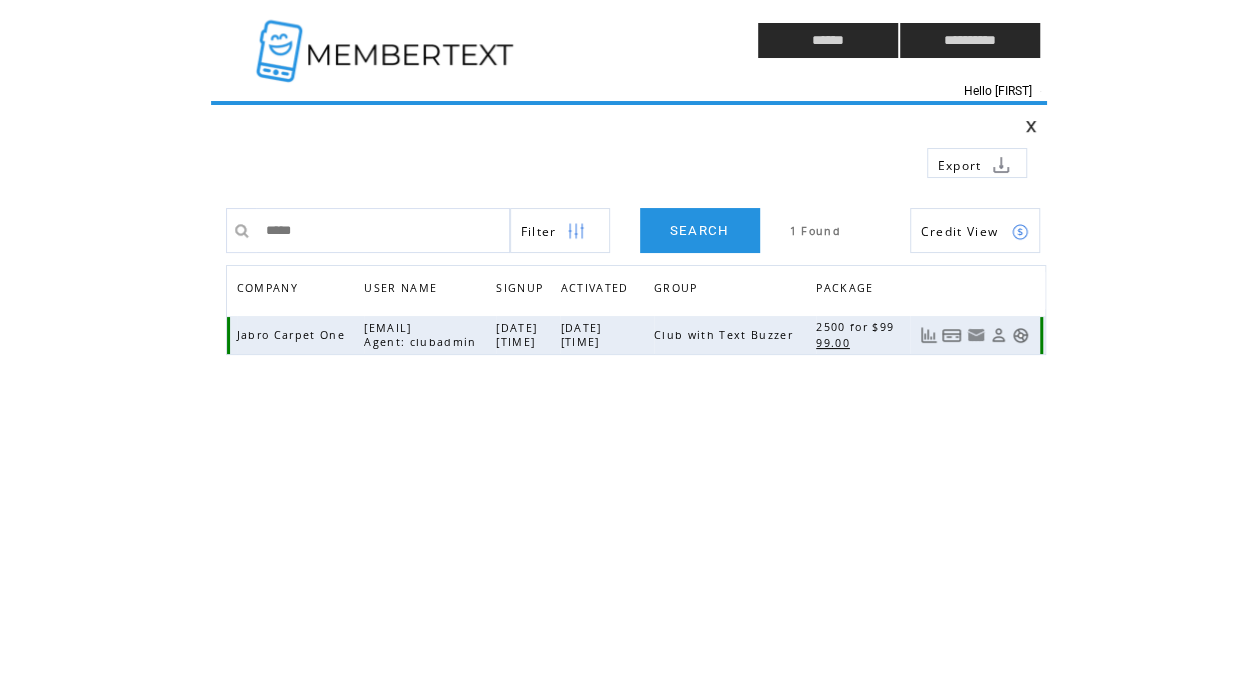 click at bounding box center [1020, 335] 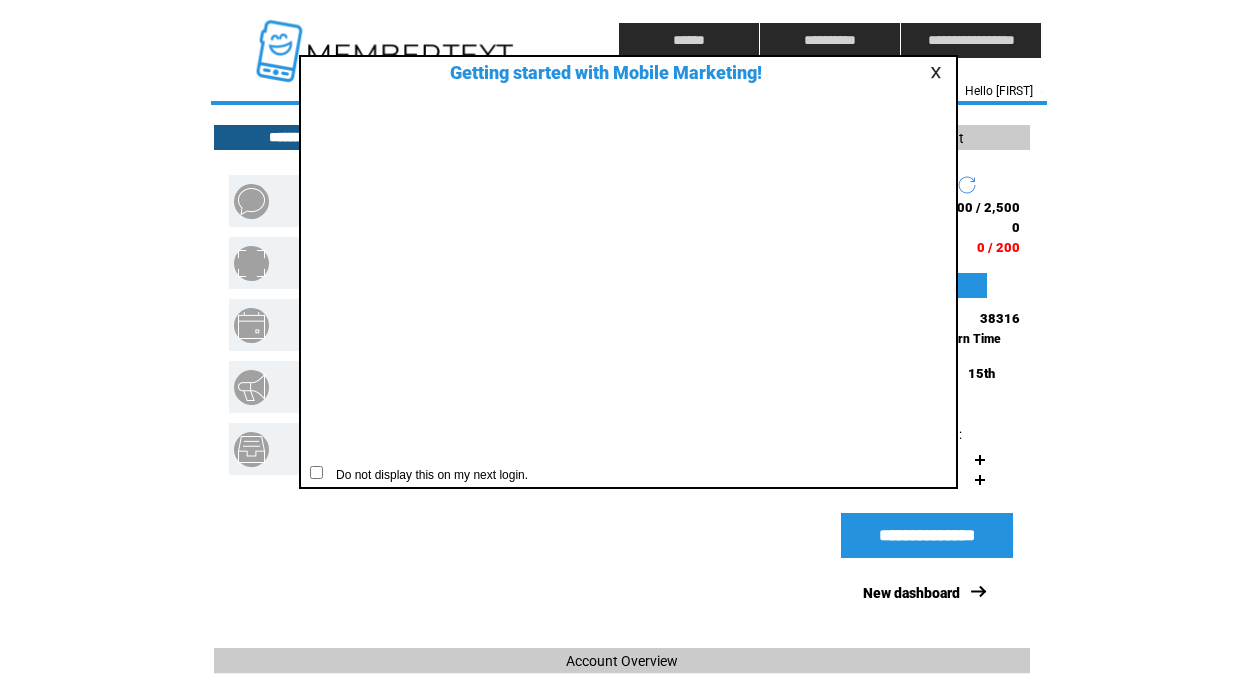 scroll, scrollTop: 0, scrollLeft: 0, axis: both 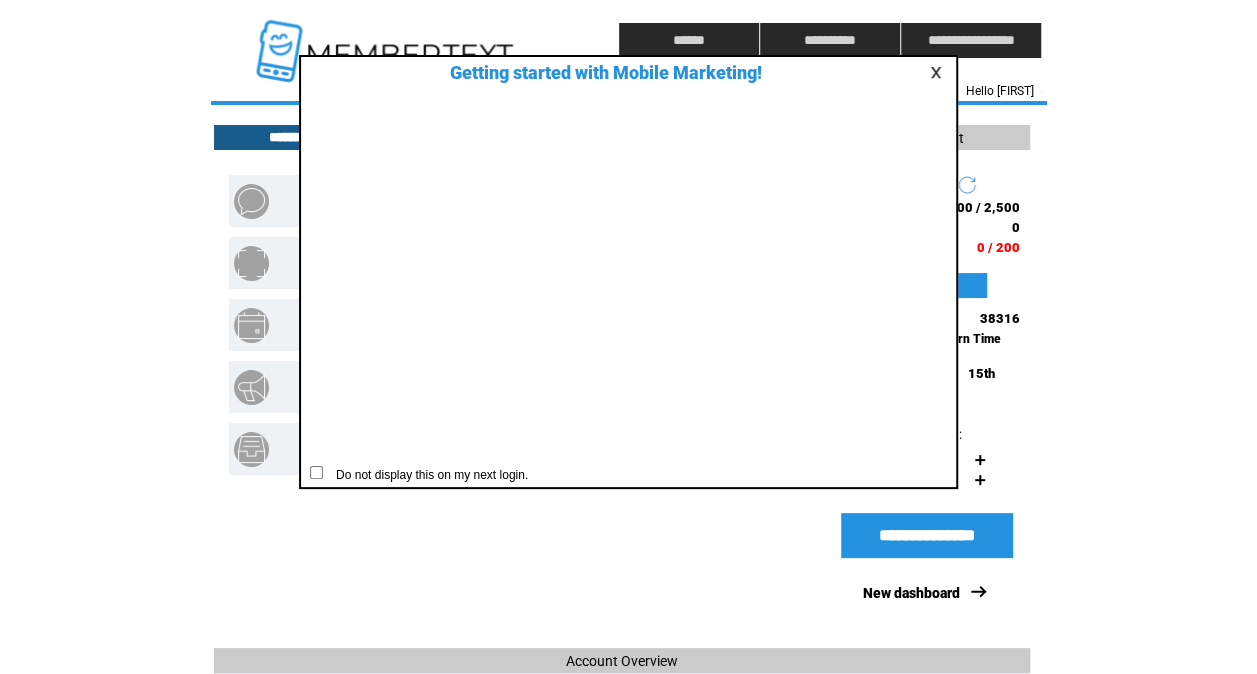 click at bounding box center [939, 72] 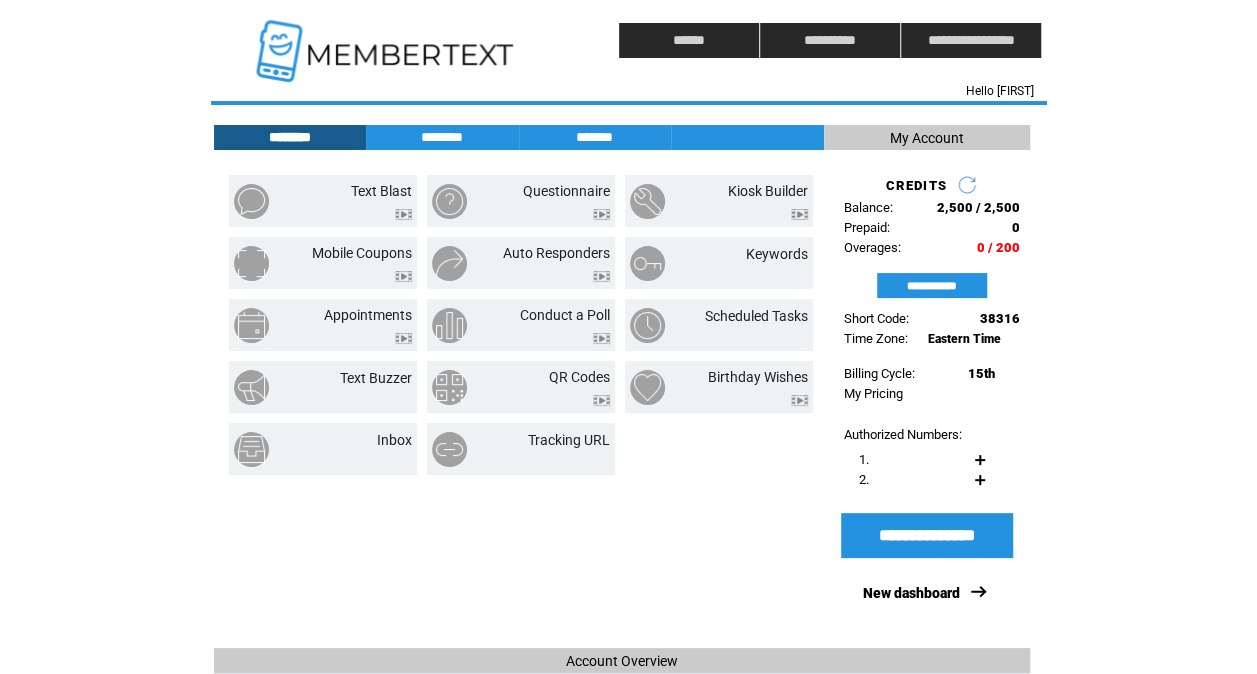 click on "**********" 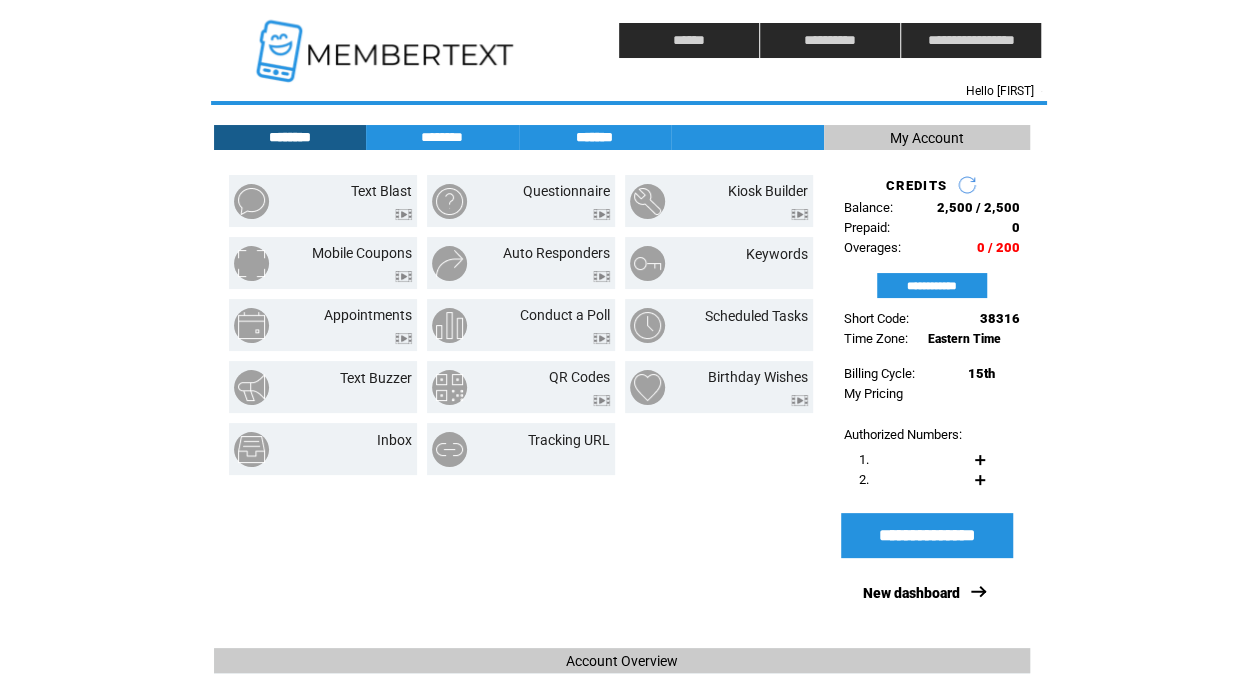 click on "*******" at bounding box center [595, 137] 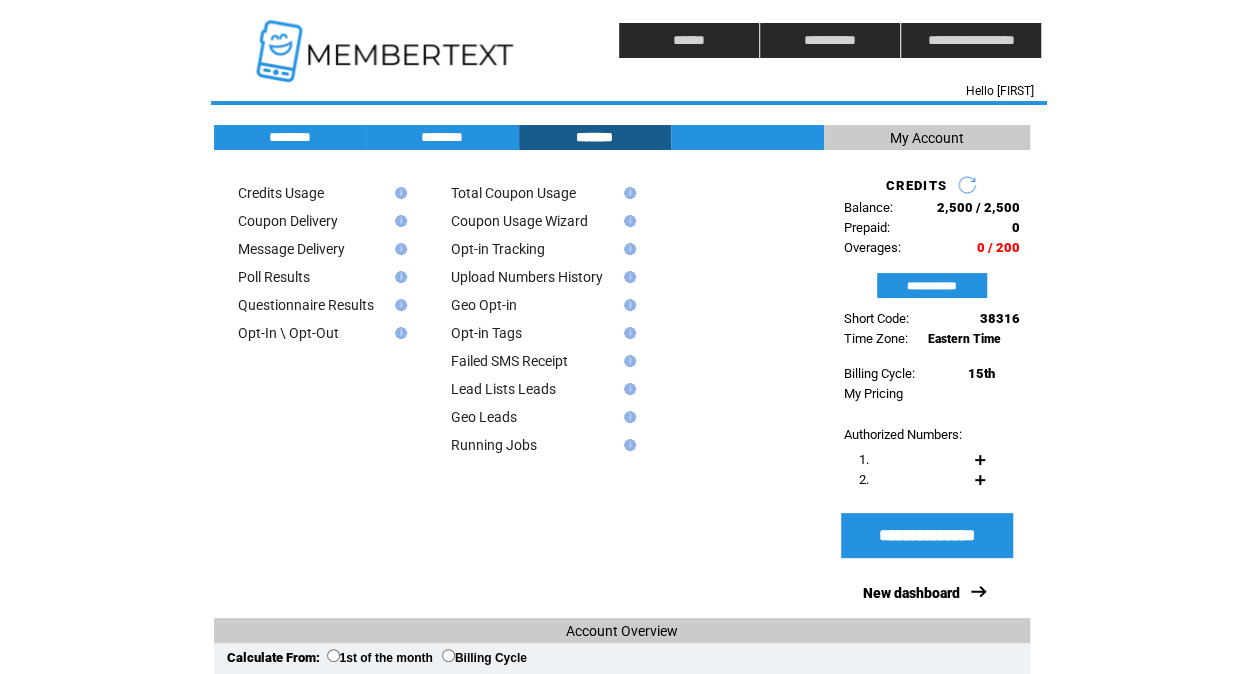 click on "Message Delivery" at bounding box center (291, 249) 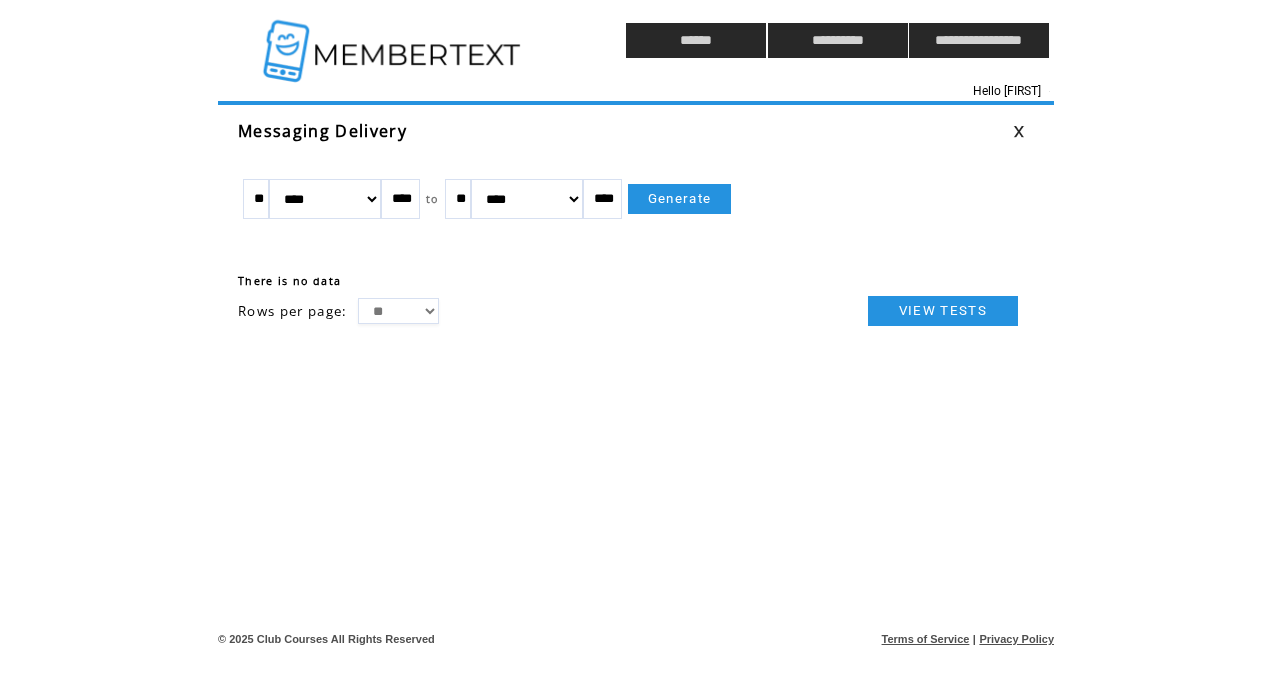 scroll, scrollTop: 0, scrollLeft: 0, axis: both 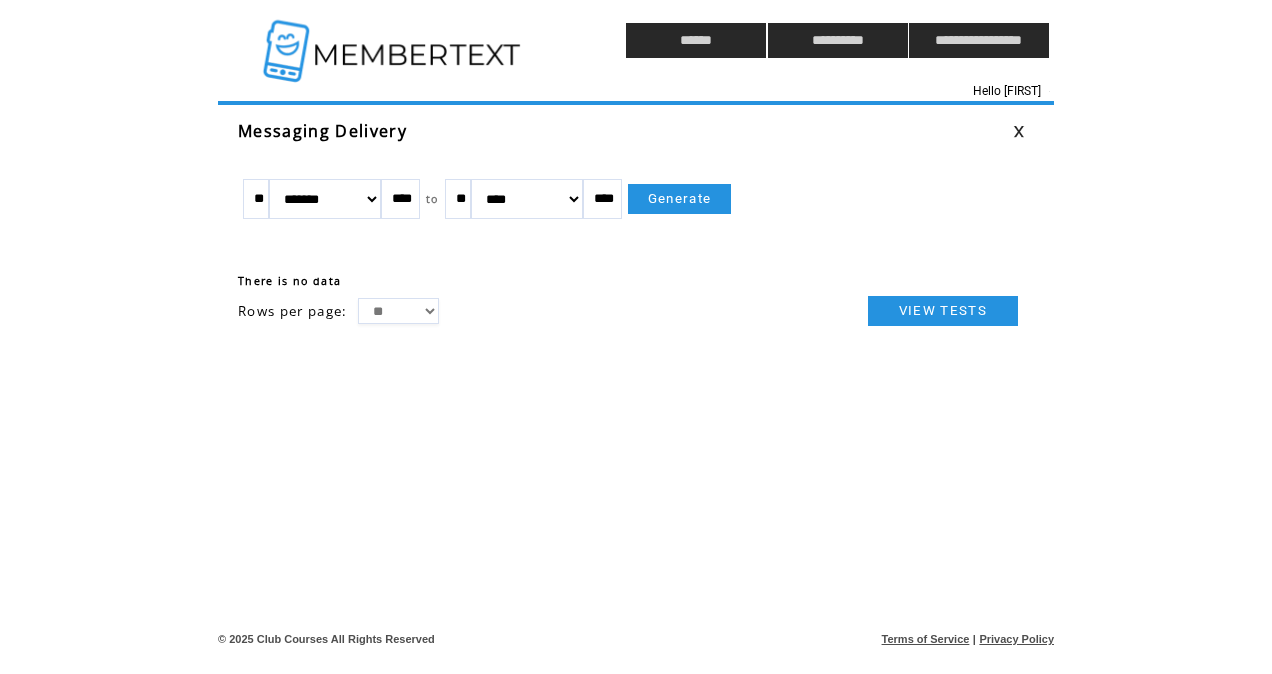 click on "Generate" at bounding box center (680, 199) 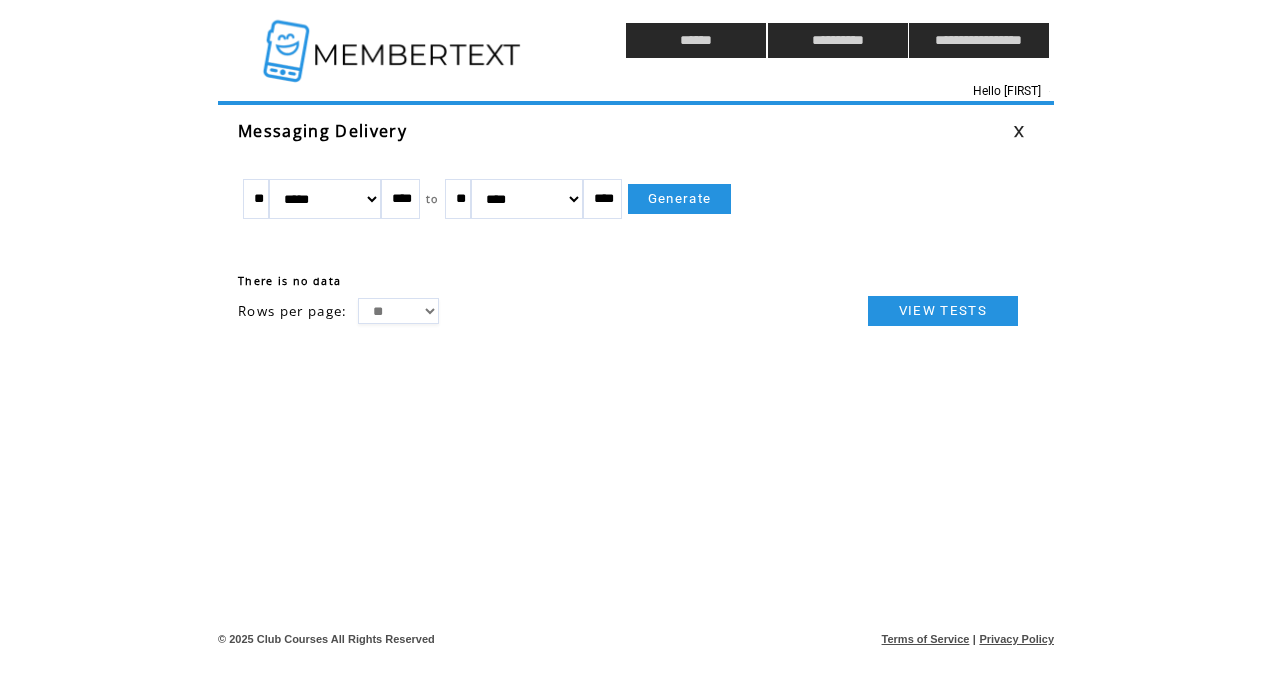 scroll, scrollTop: 0, scrollLeft: 0, axis: both 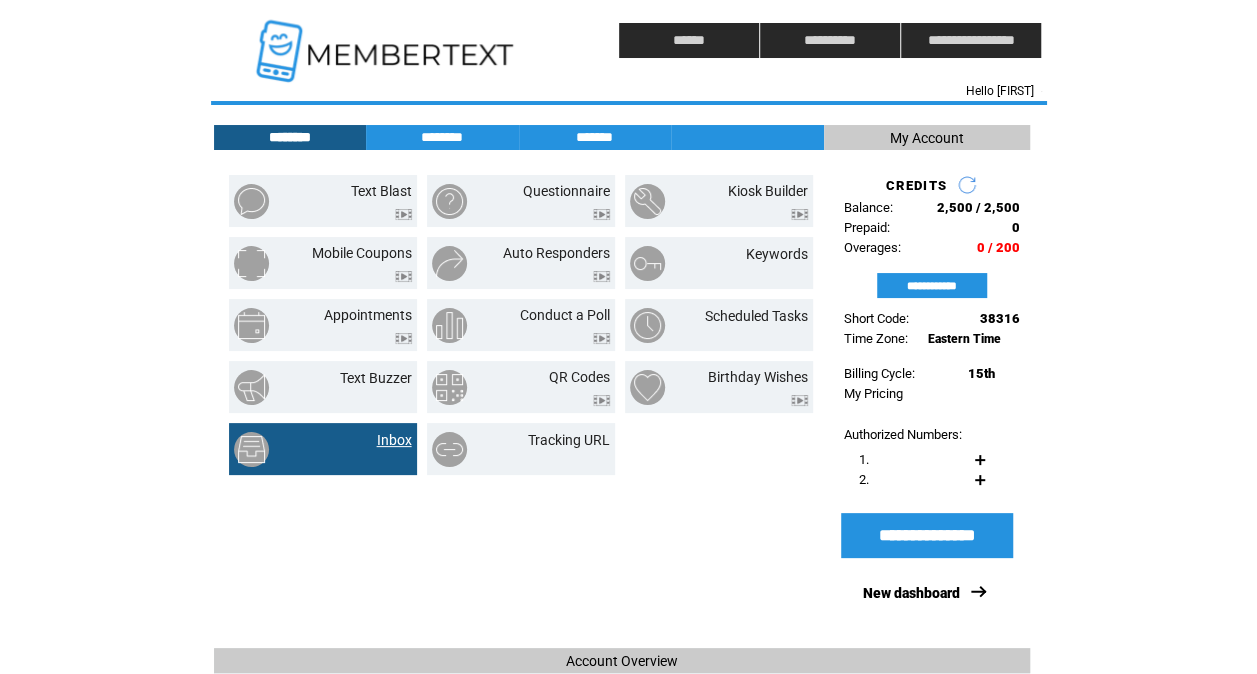 click on "Inbox" at bounding box center (394, 440) 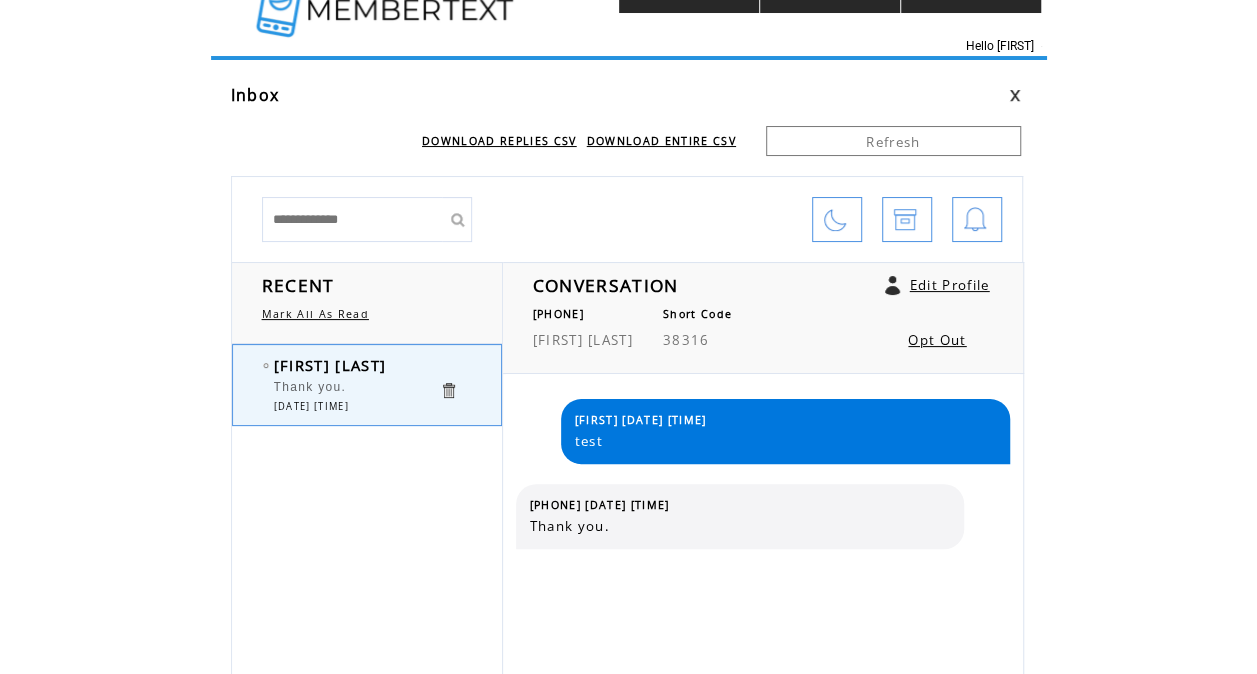 scroll, scrollTop: 0, scrollLeft: 0, axis: both 